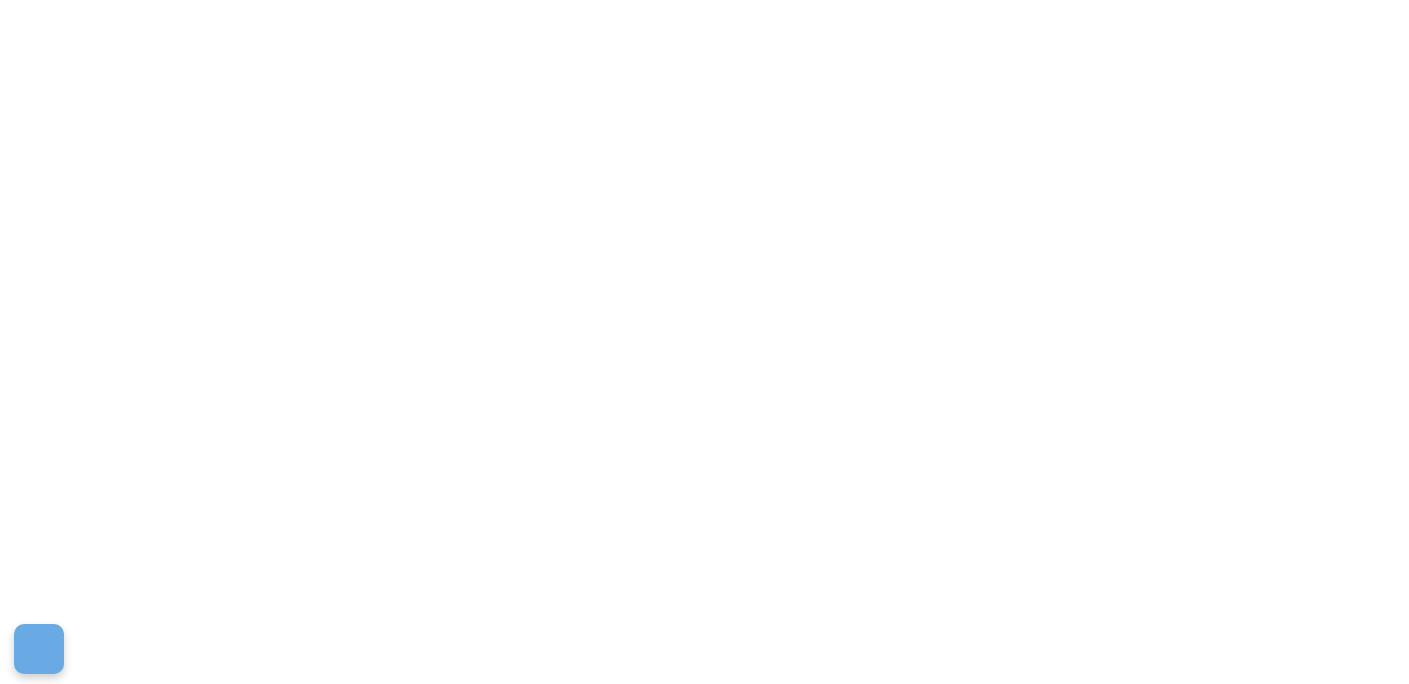 scroll, scrollTop: 0, scrollLeft: 0, axis: both 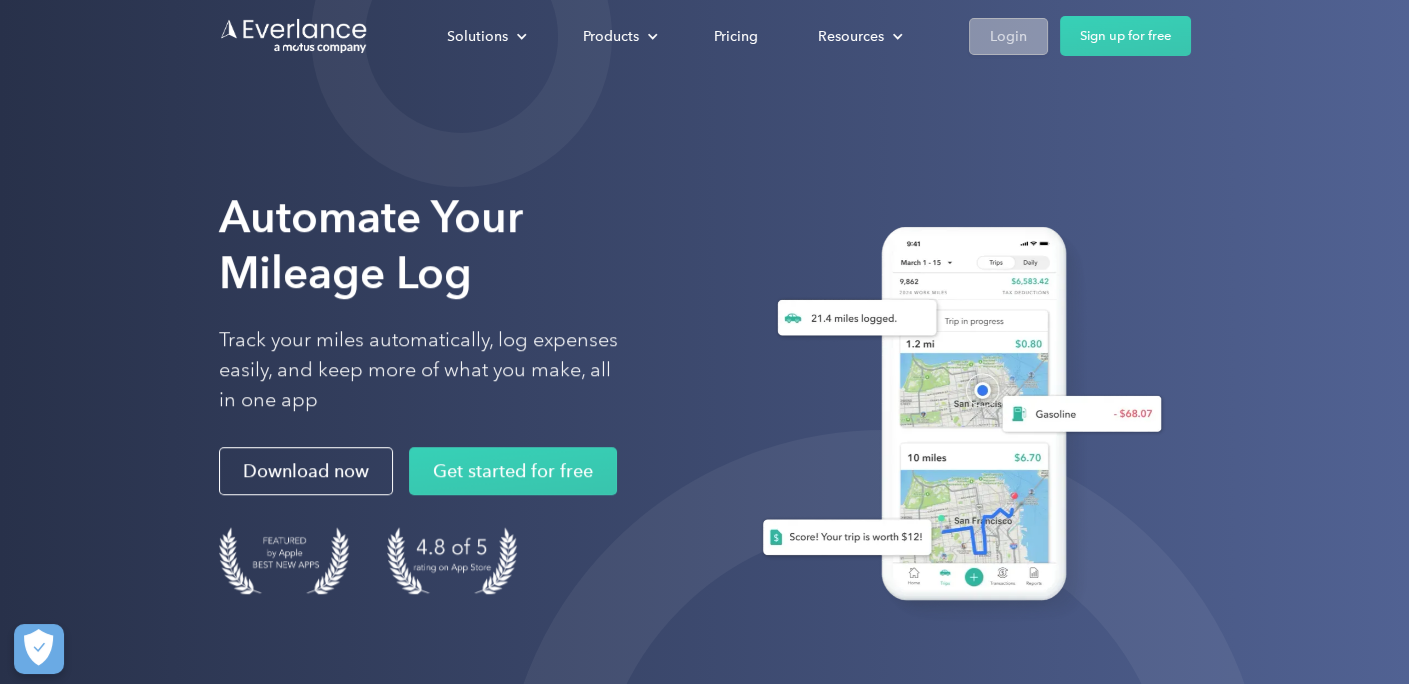 click on "Login" at bounding box center (1008, 36) 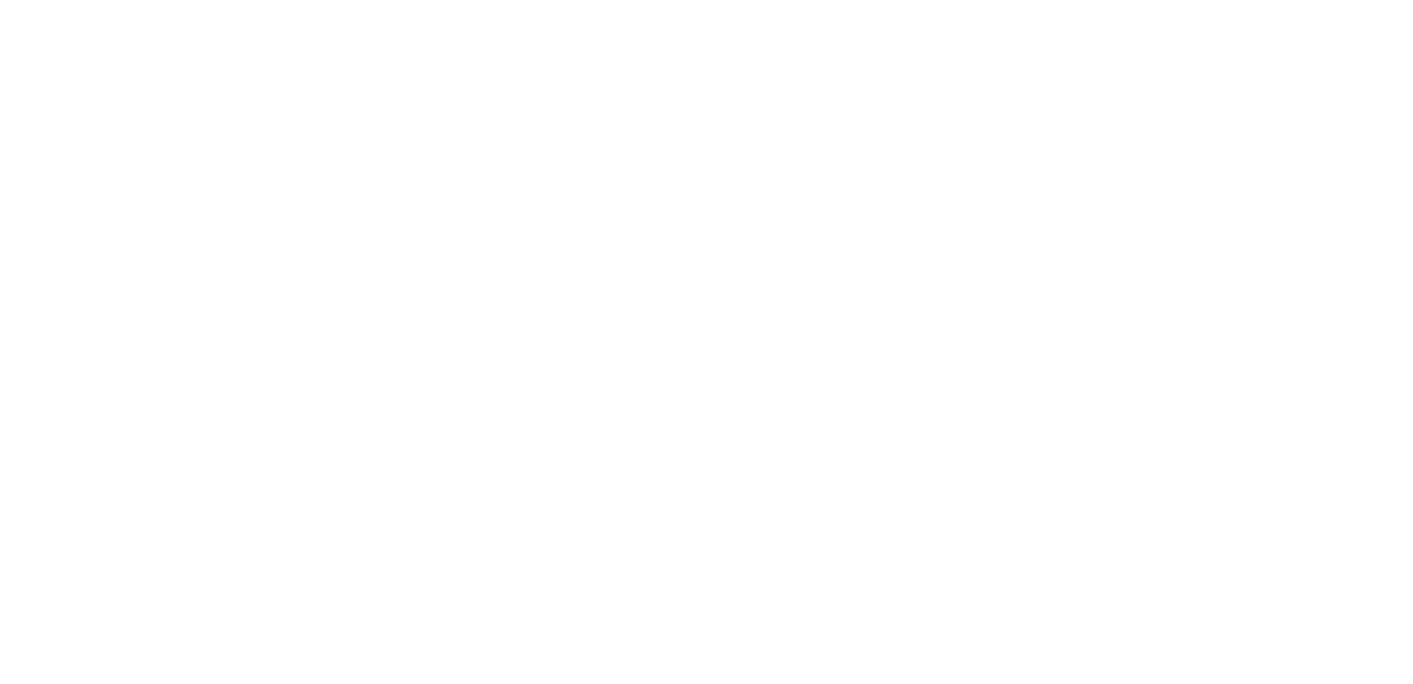 scroll, scrollTop: 0, scrollLeft: 0, axis: both 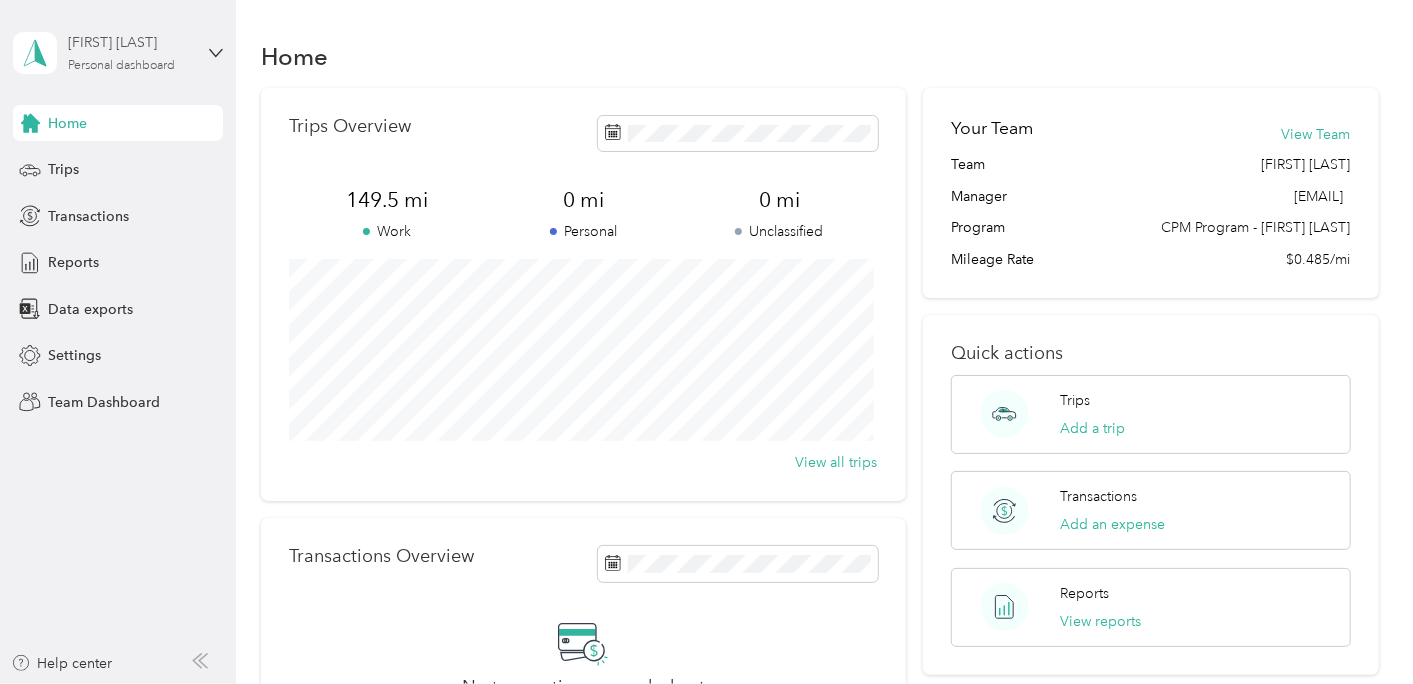click on "Personal dashboard" at bounding box center [121, 66] 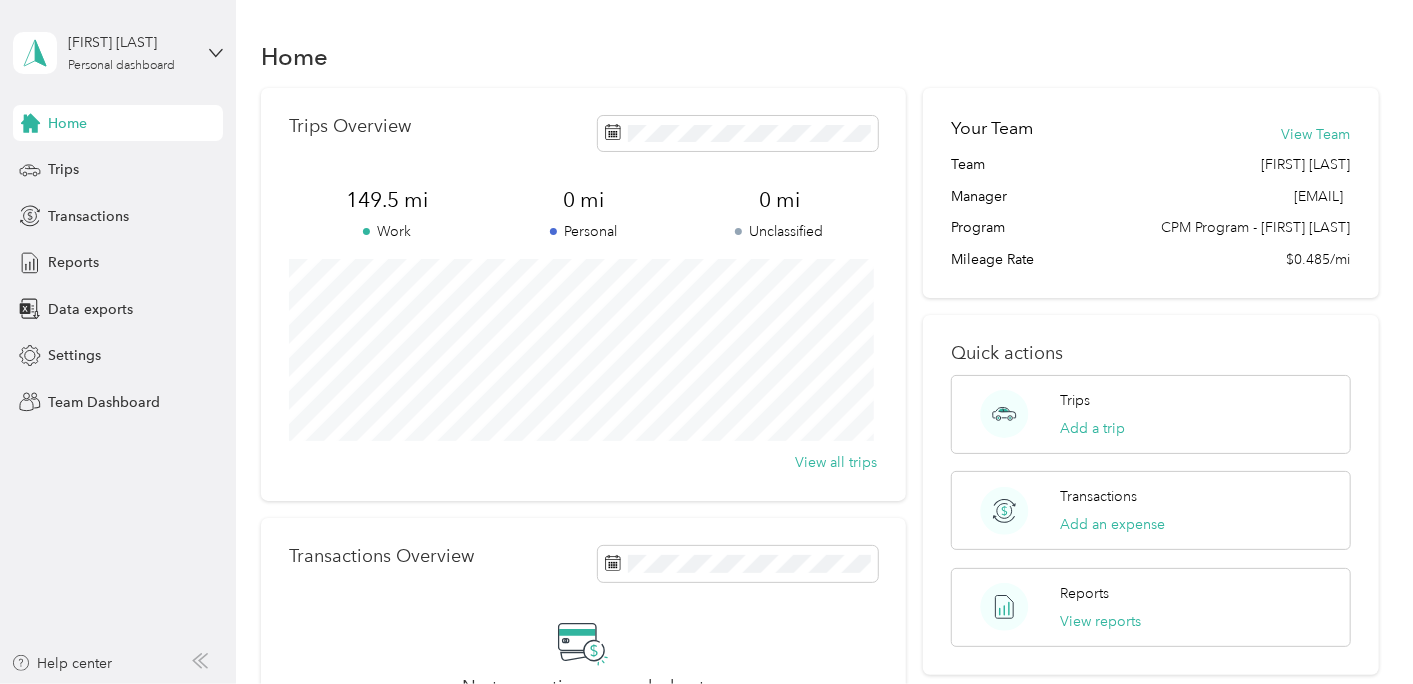 click on "Team dashboard" at bounding box center (84, 156) 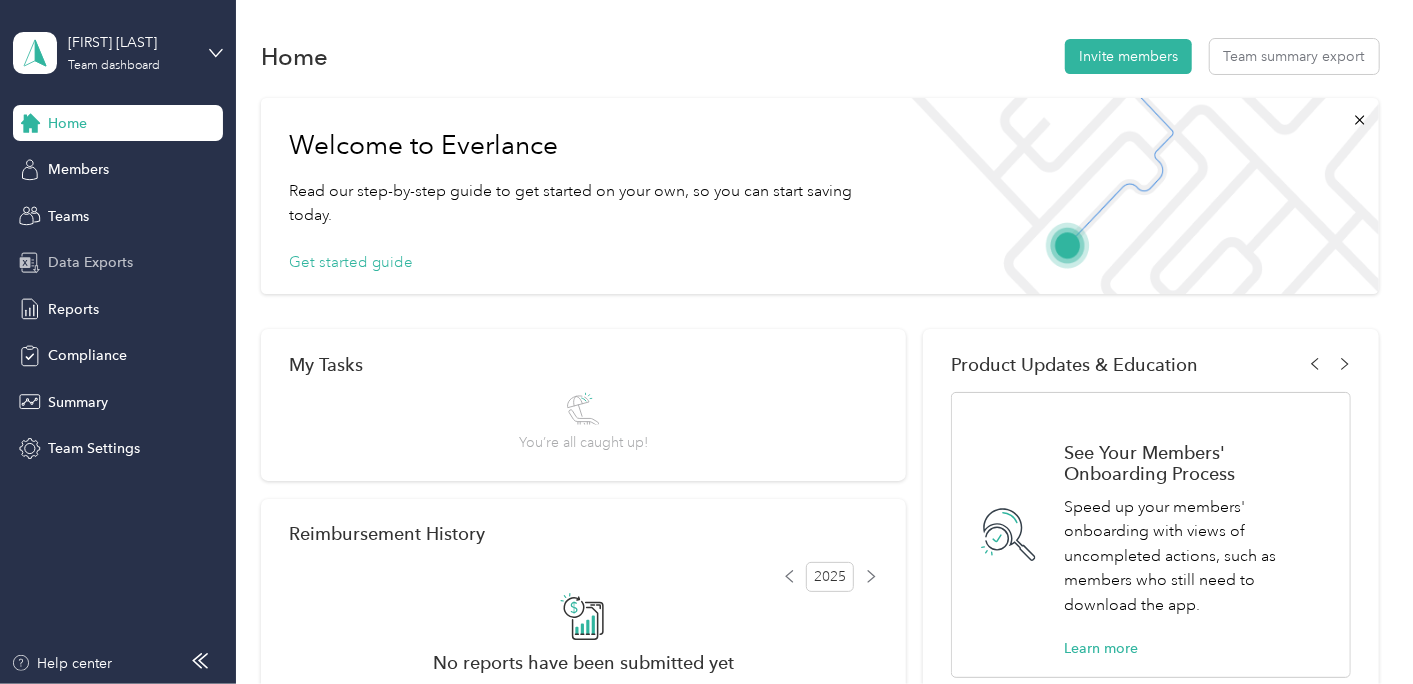 click on "Data Exports" at bounding box center (90, 262) 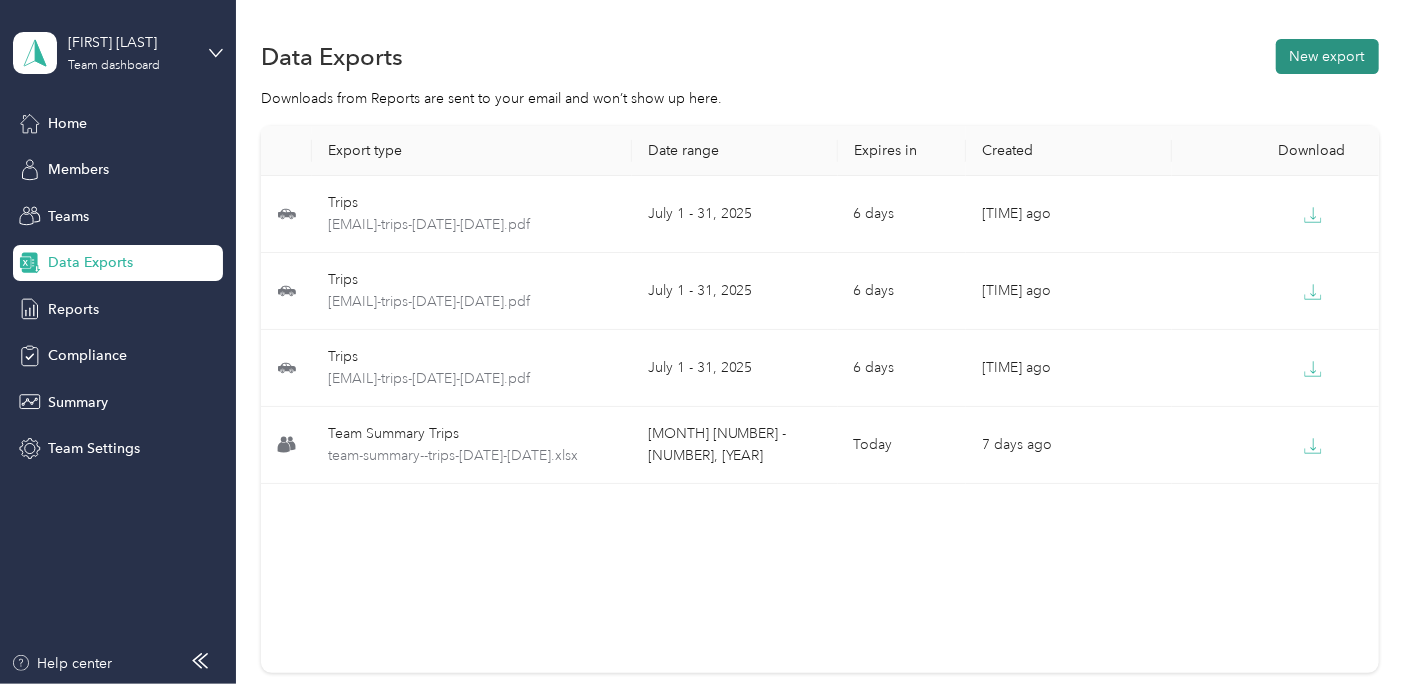 click on "New export" at bounding box center [1327, 56] 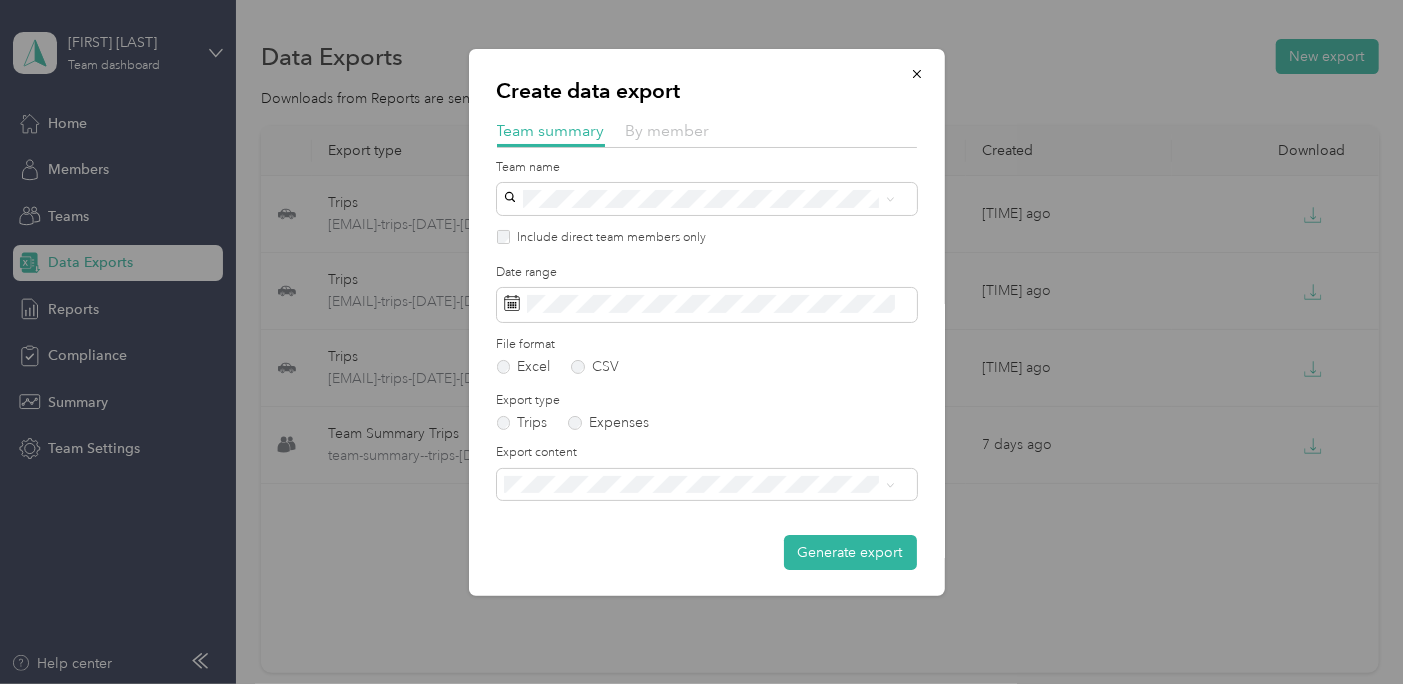 click on "By member" at bounding box center (668, 130) 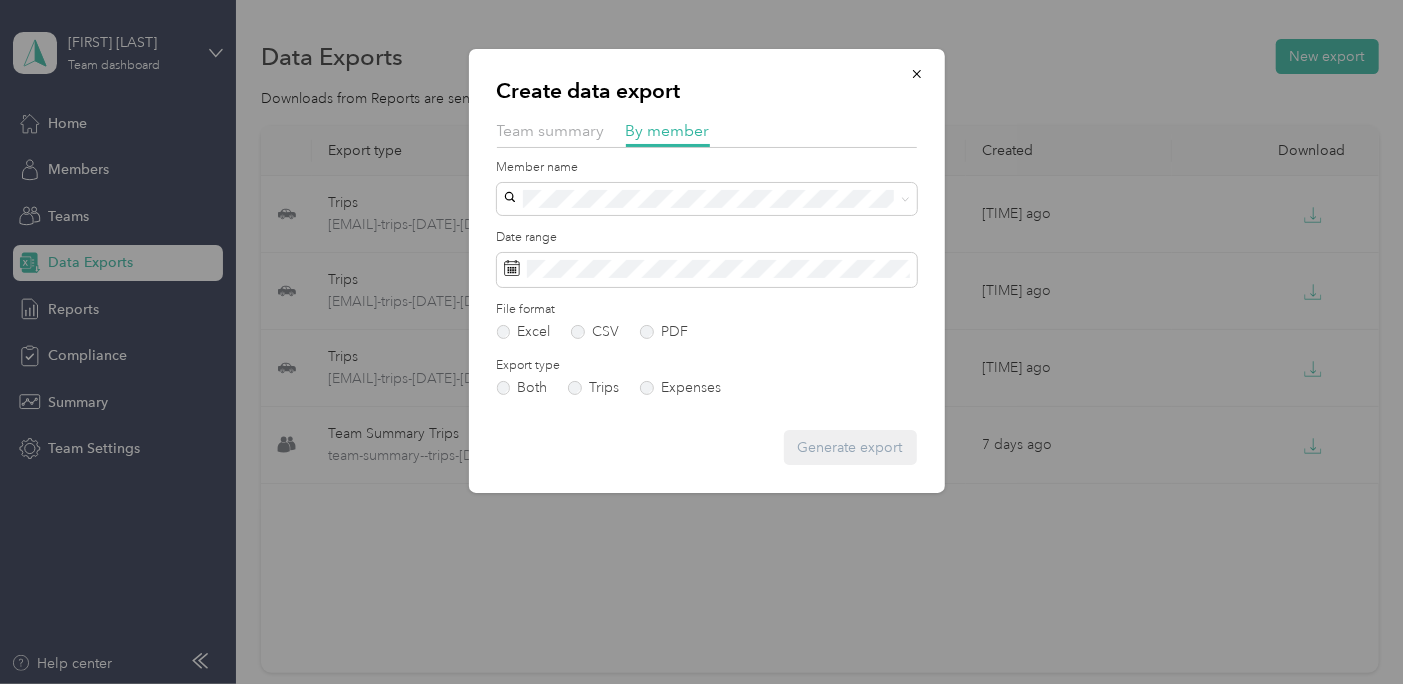 click on "Erika File" at bounding box center (555, 328) 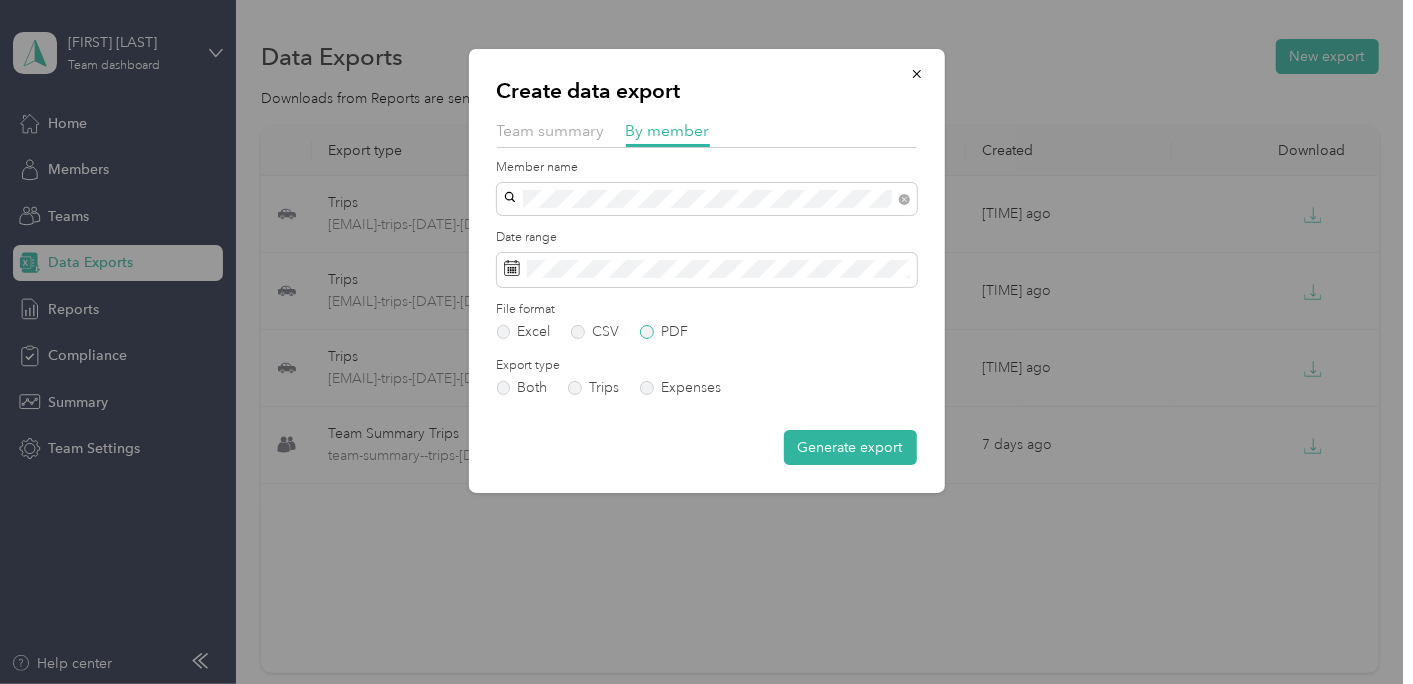 click on "PDF" at bounding box center (664, 332) 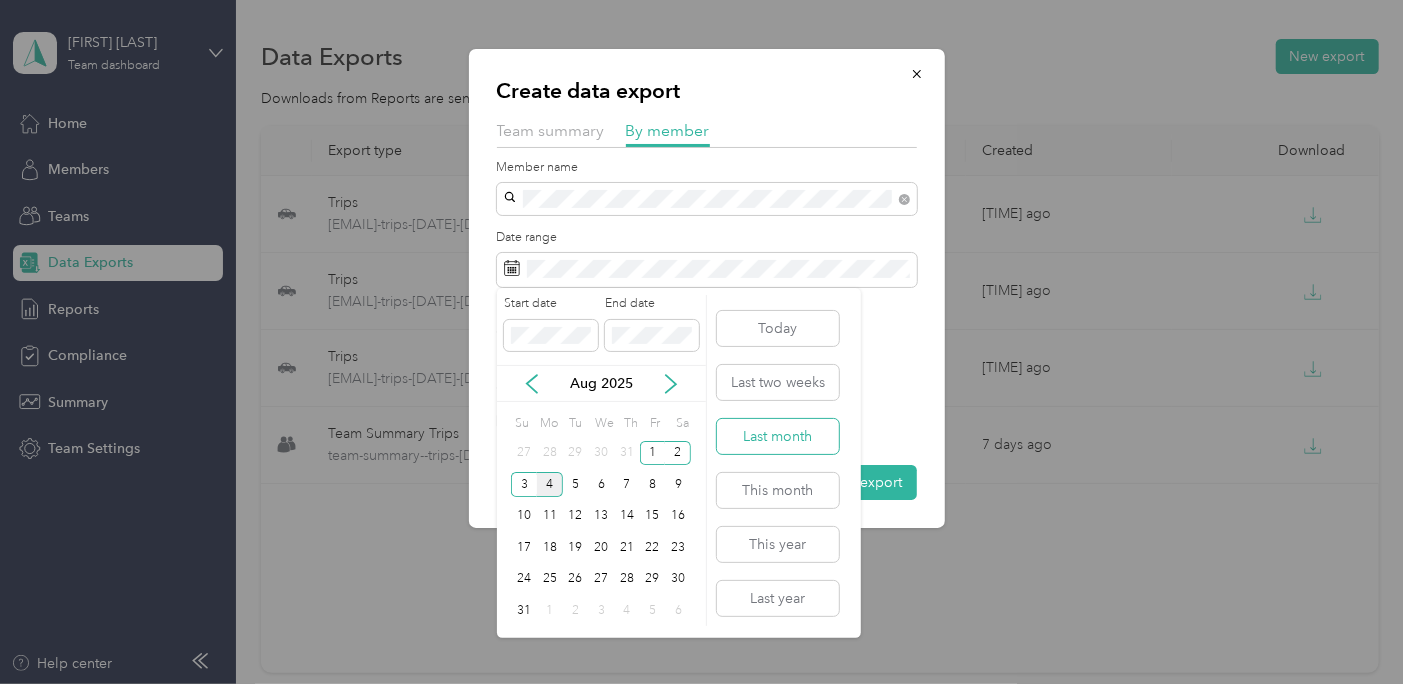 click on "Last month" at bounding box center [778, 436] 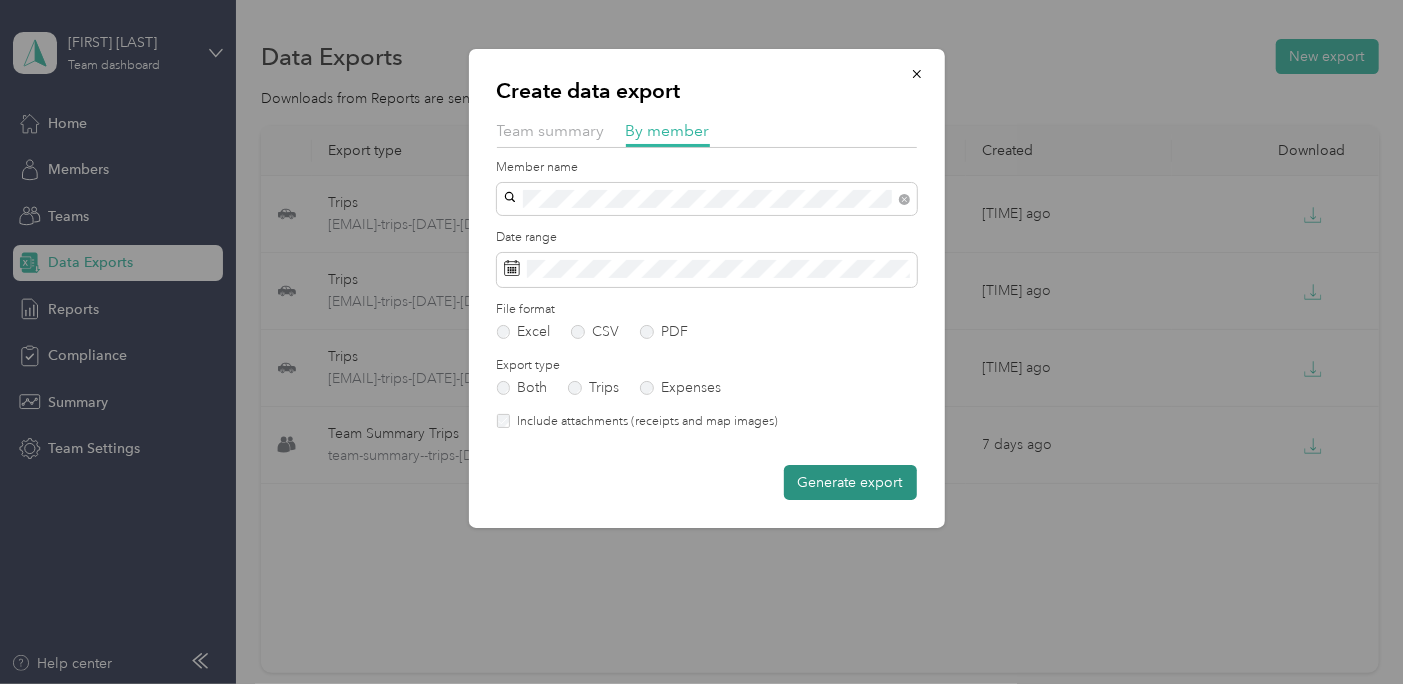 click on "Generate export" at bounding box center (850, 482) 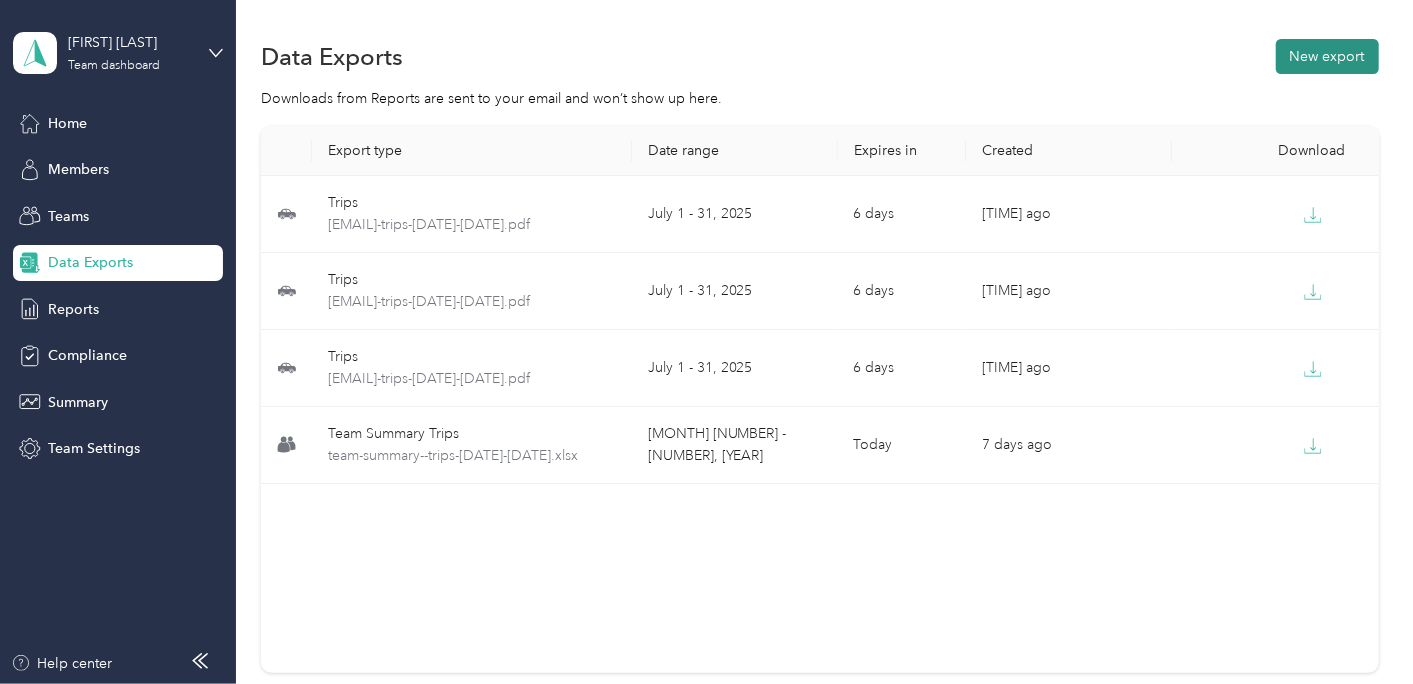 click on "New export" at bounding box center [1327, 56] 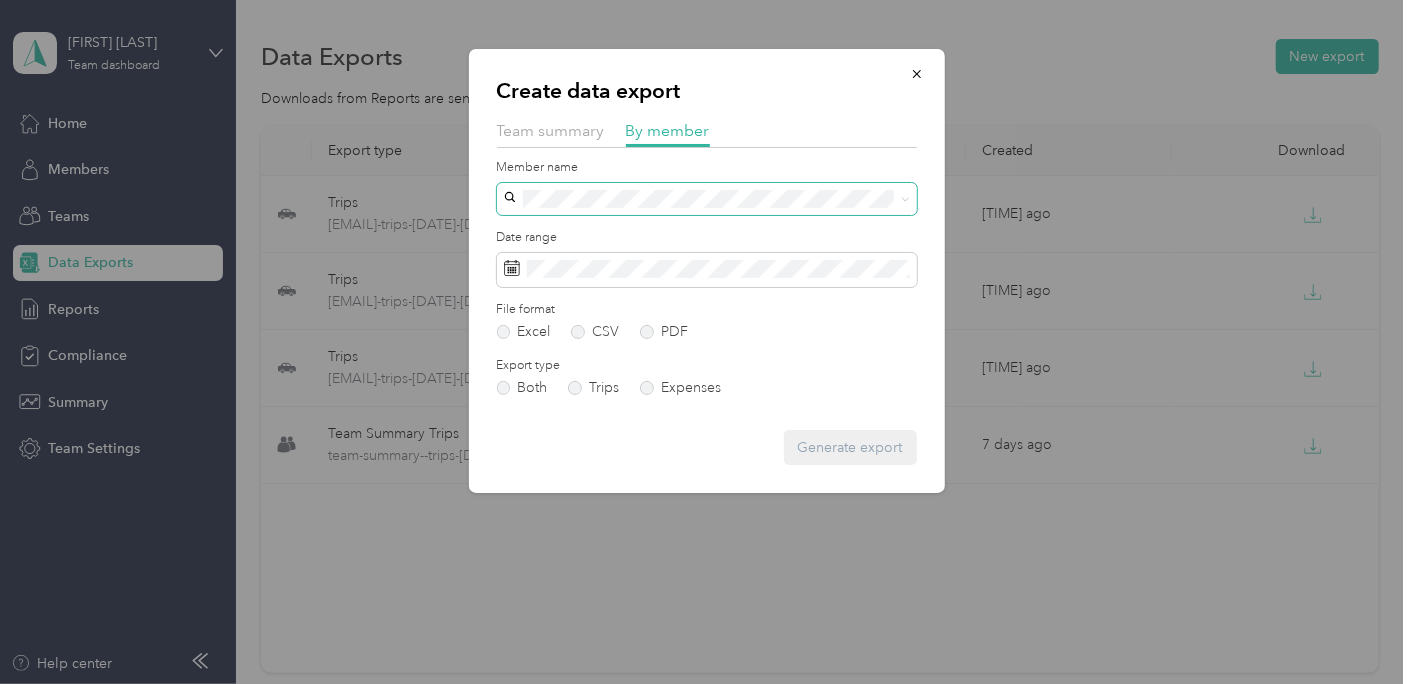 click at bounding box center [707, 199] 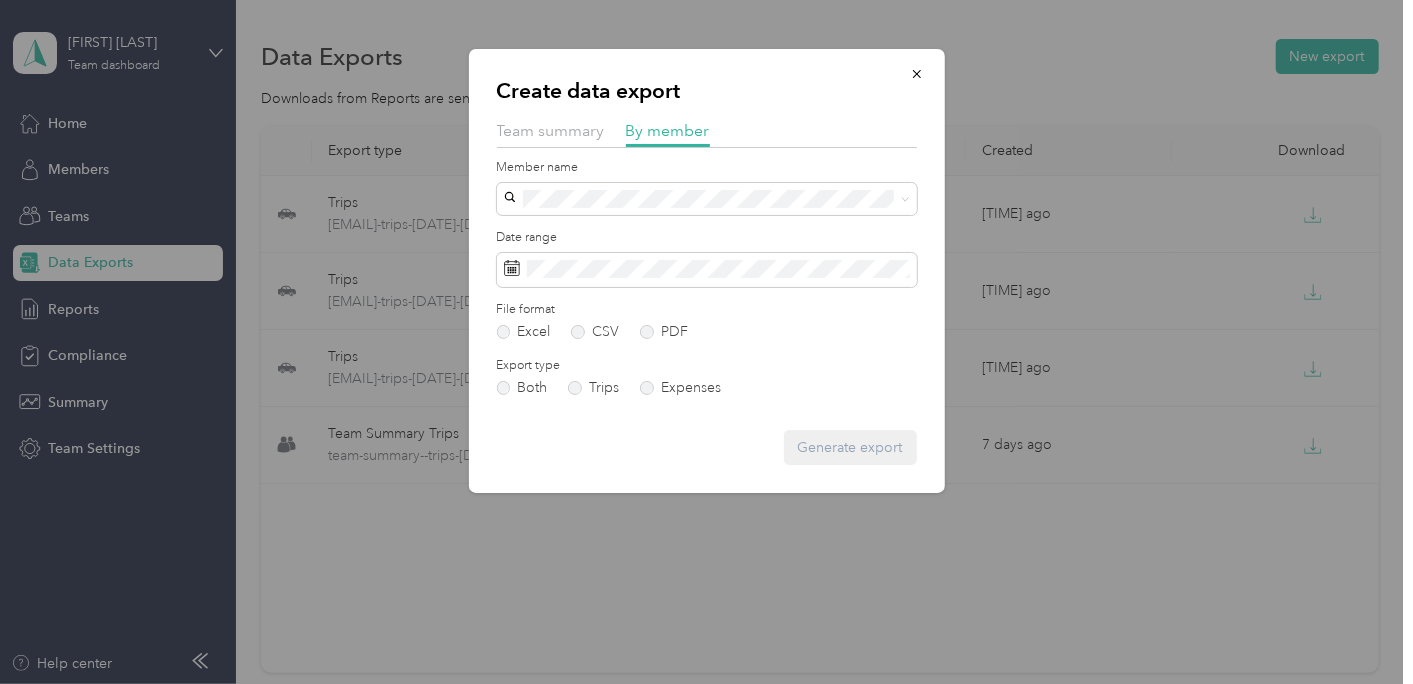 click on "Heidi Hosbein-Skidmore" at bounding box center (555, 373) 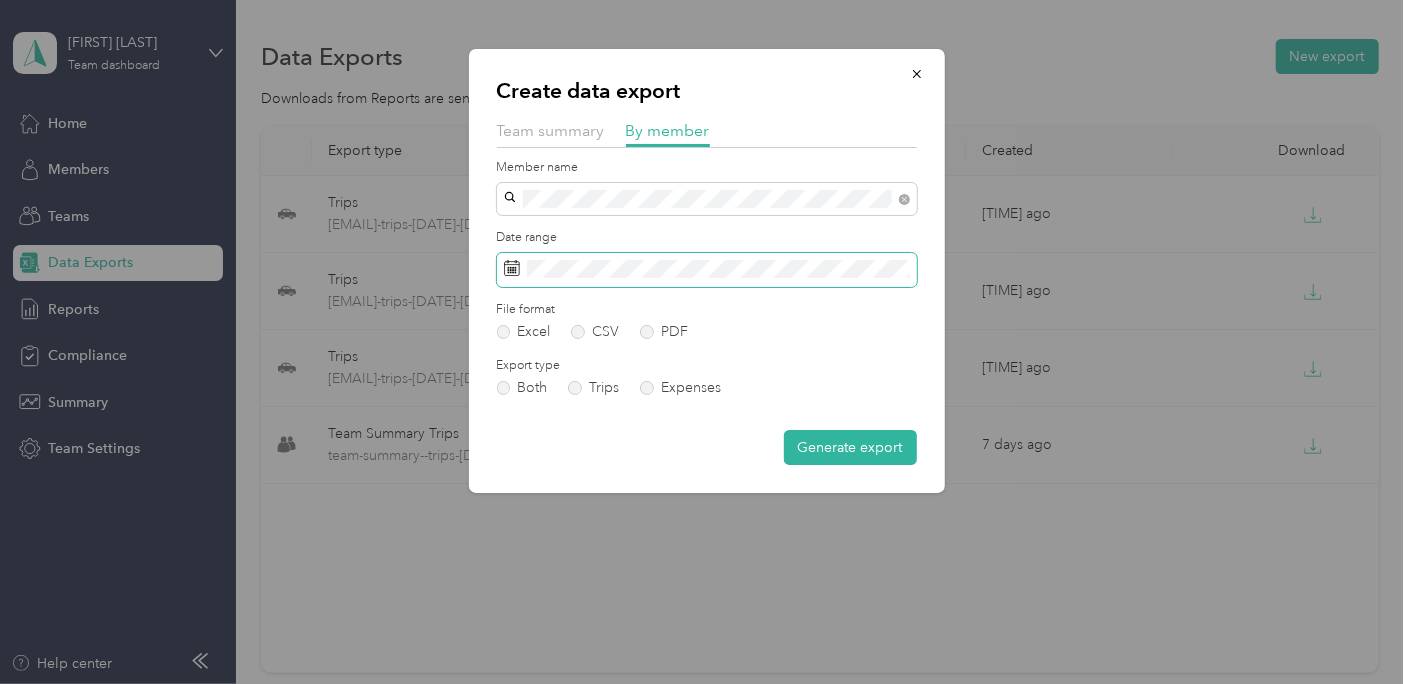 click at bounding box center (707, 270) 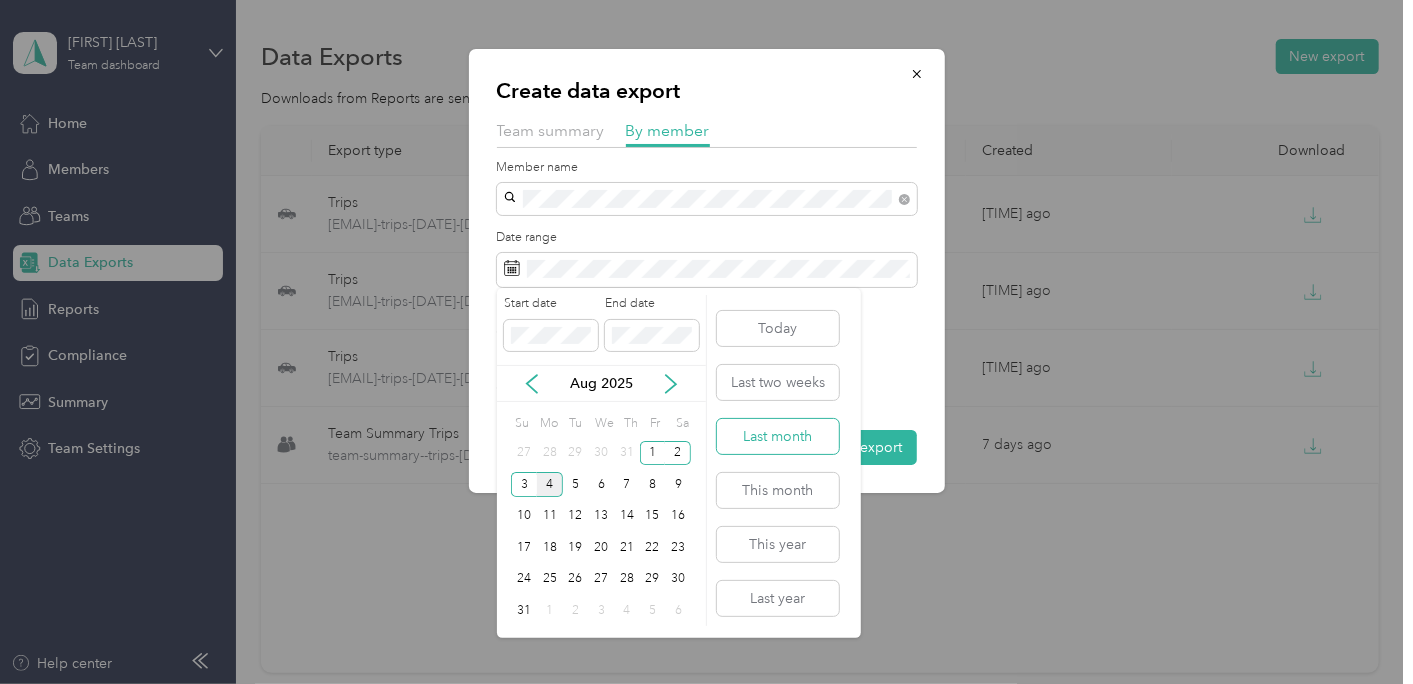 click on "Last month" at bounding box center (778, 436) 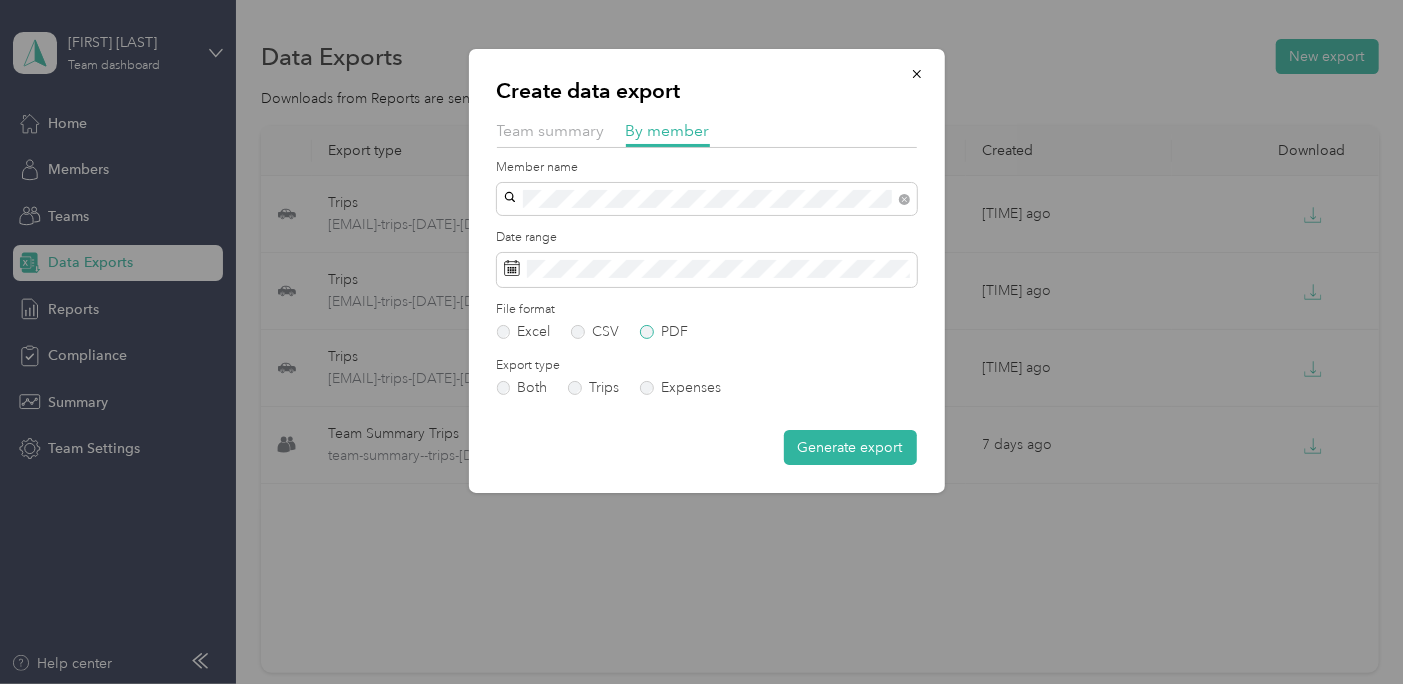 click on "PDF" at bounding box center (664, 332) 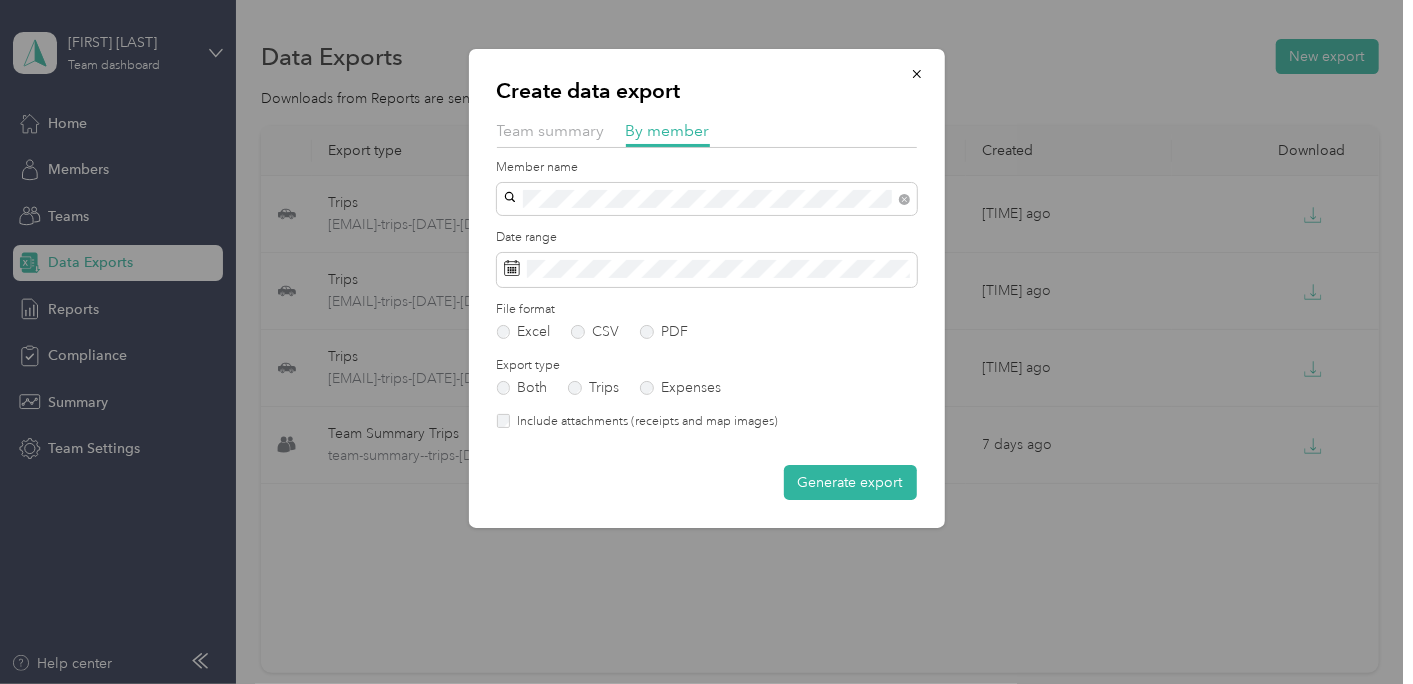 click on "Include attachments (receipts and map images)" at bounding box center [644, 422] 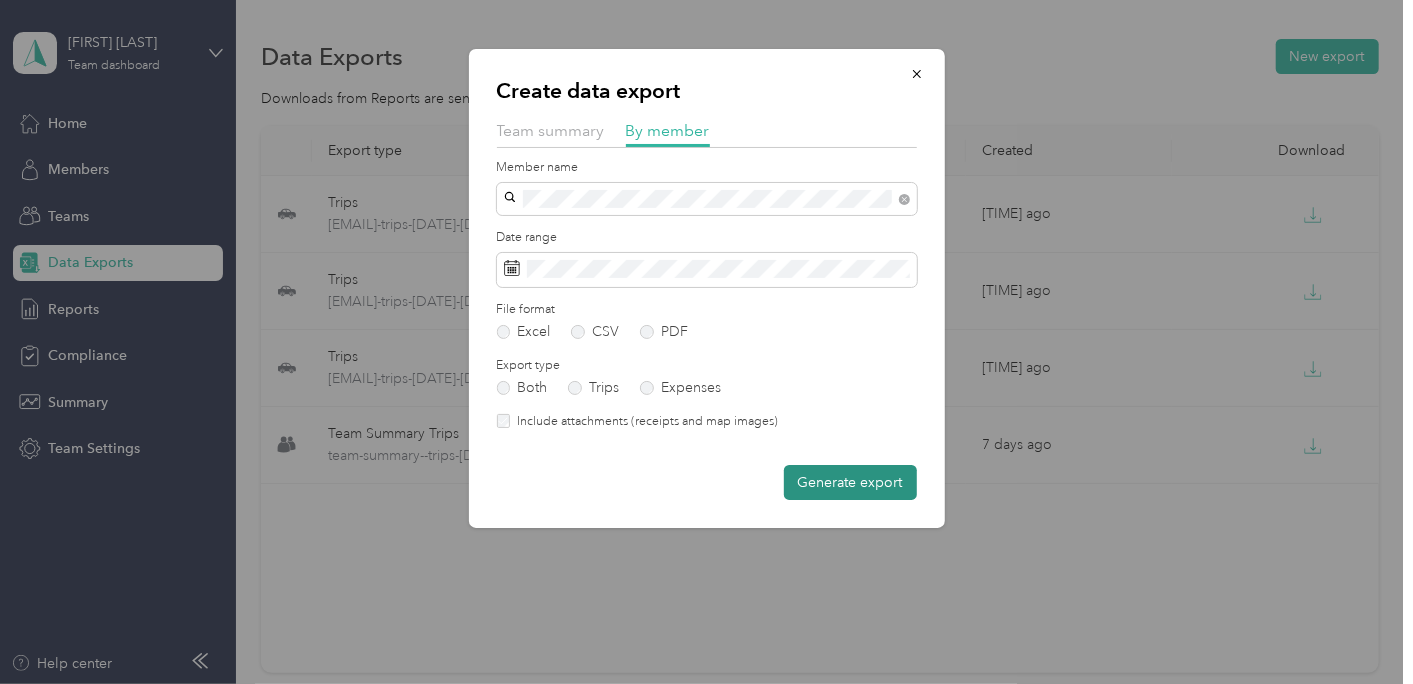 click on "Generate export" at bounding box center (850, 482) 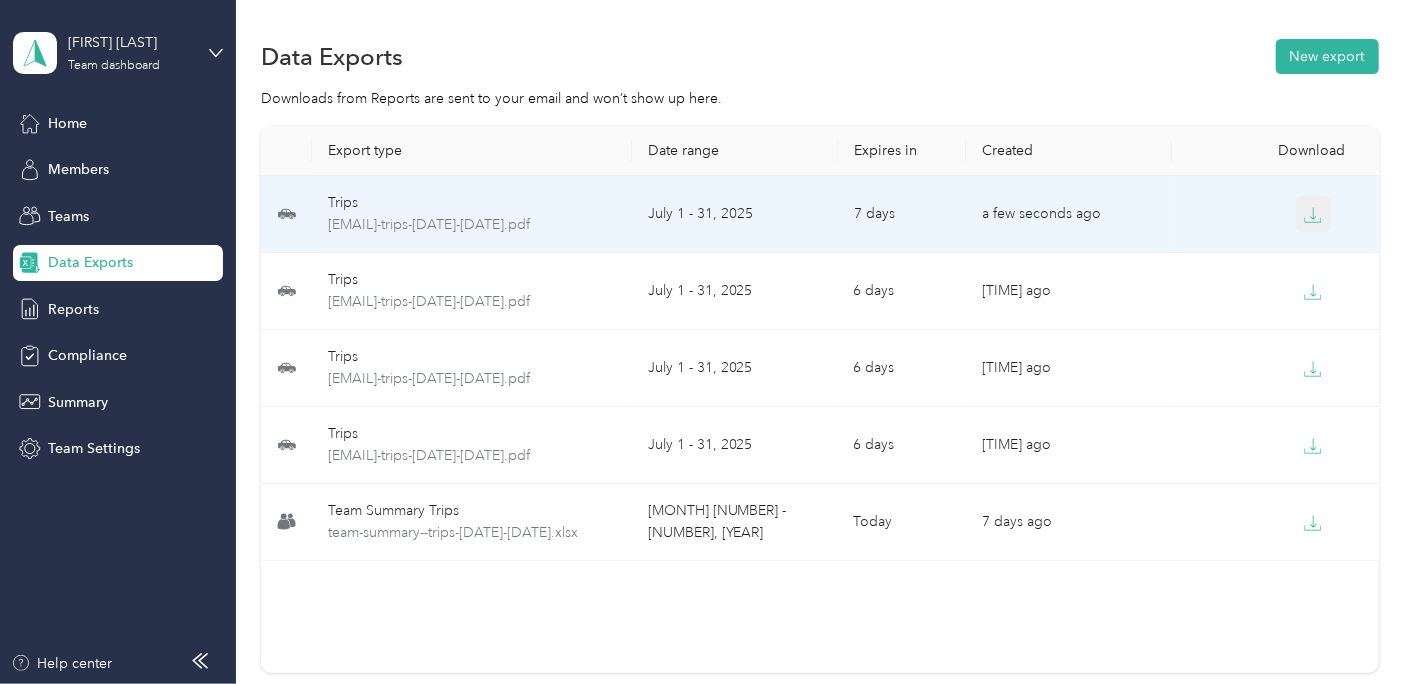 click at bounding box center [1314, 214] 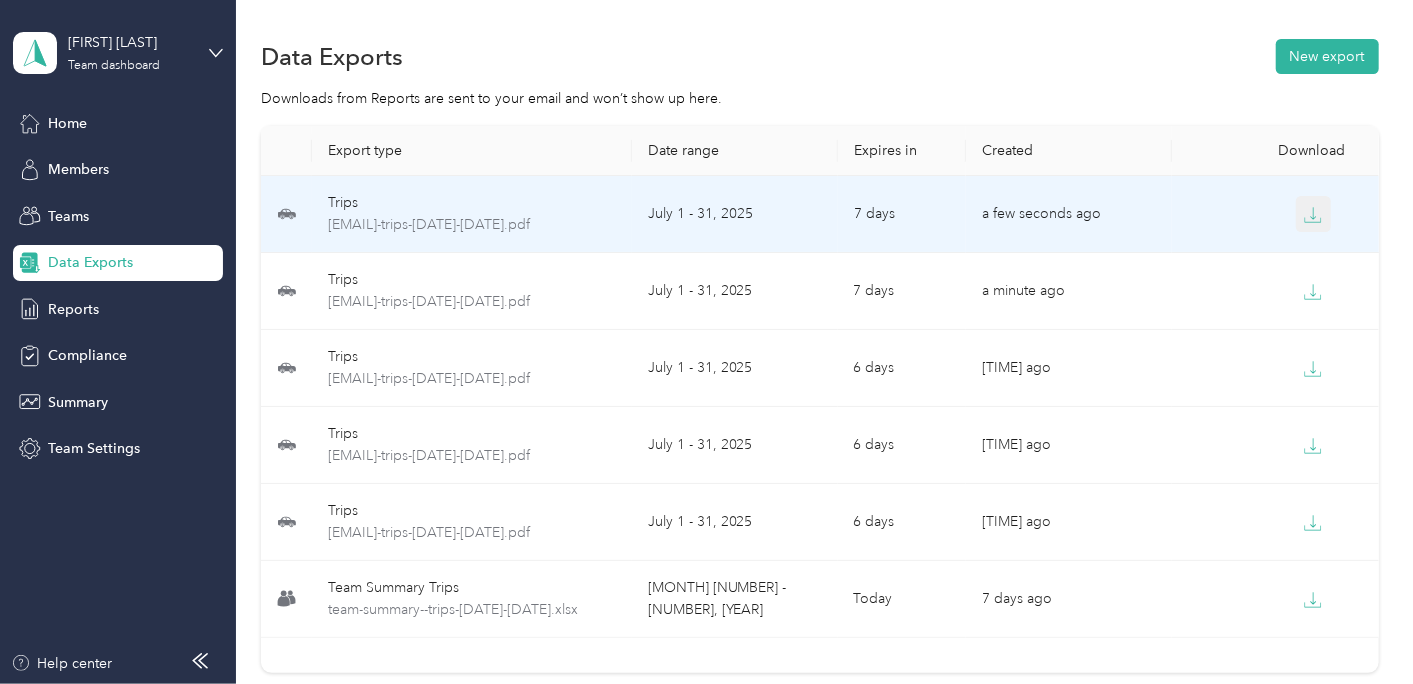 click at bounding box center [1314, 214] 